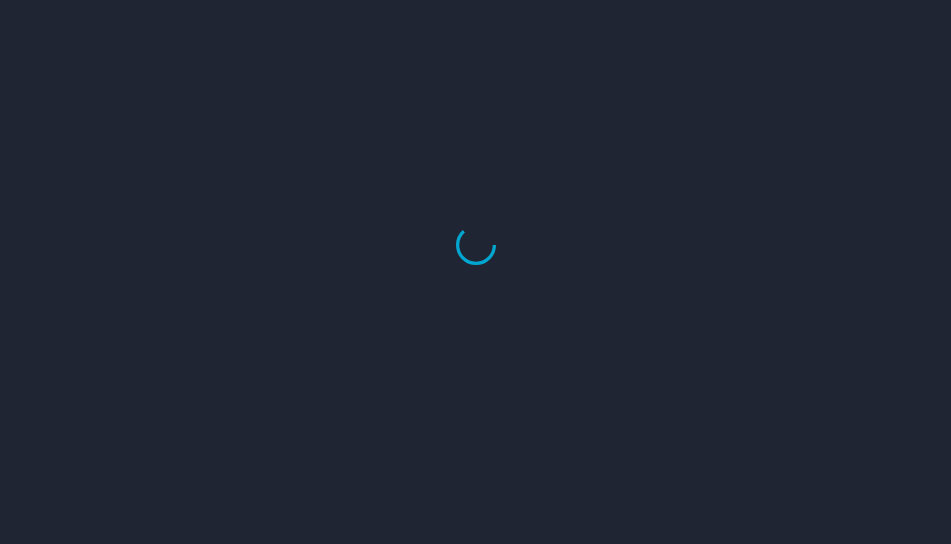 scroll, scrollTop: 0, scrollLeft: 0, axis: both 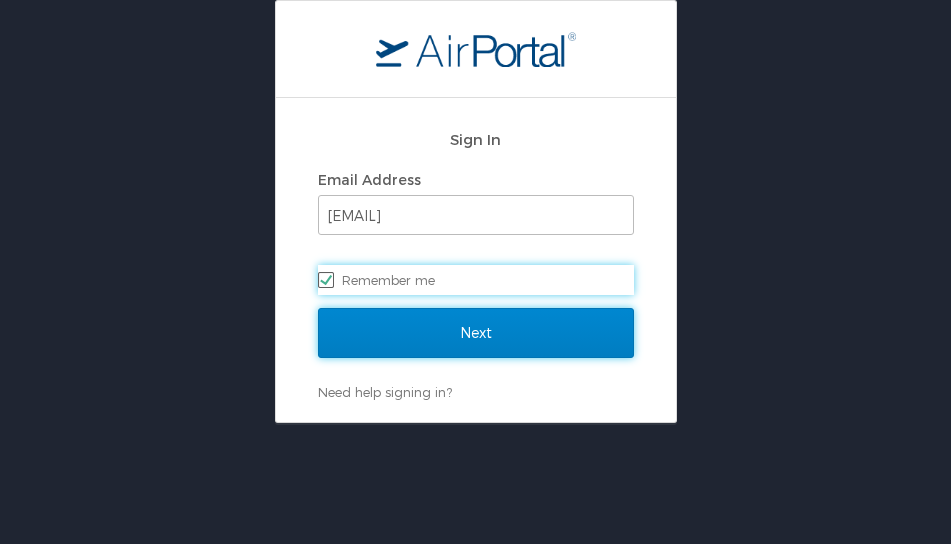 click on "Next" at bounding box center [476, 333] 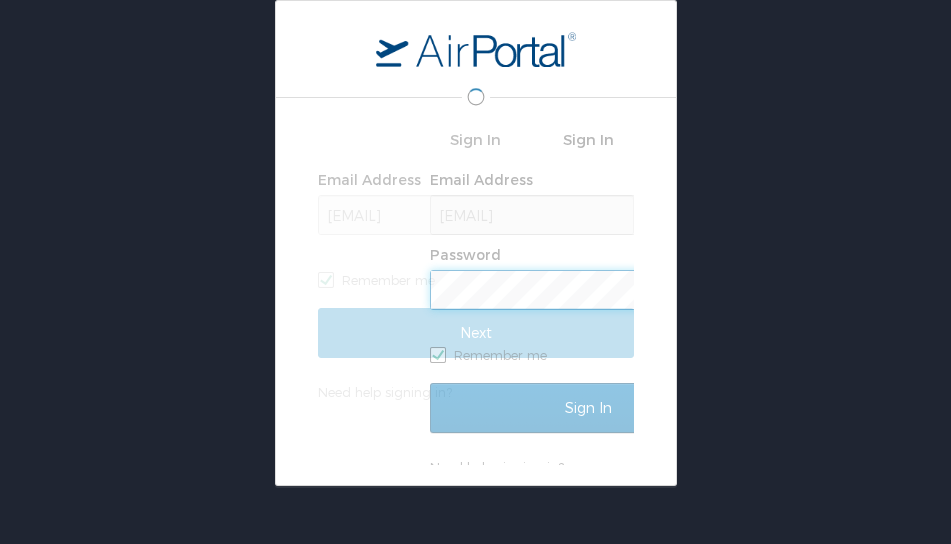 scroll, scrollTop: 0, scrollLeft: 0, axis: both 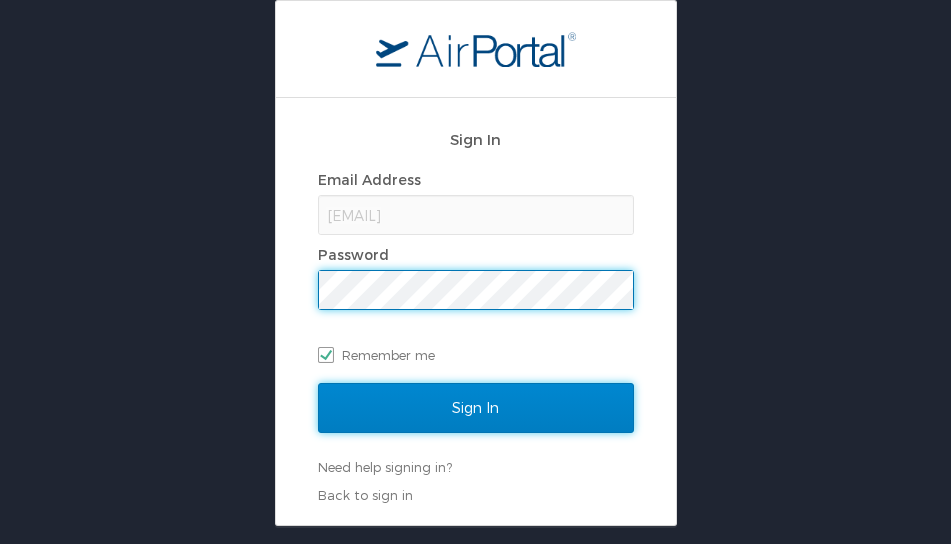 click on "Sign In" at bounding box center [476, 408] 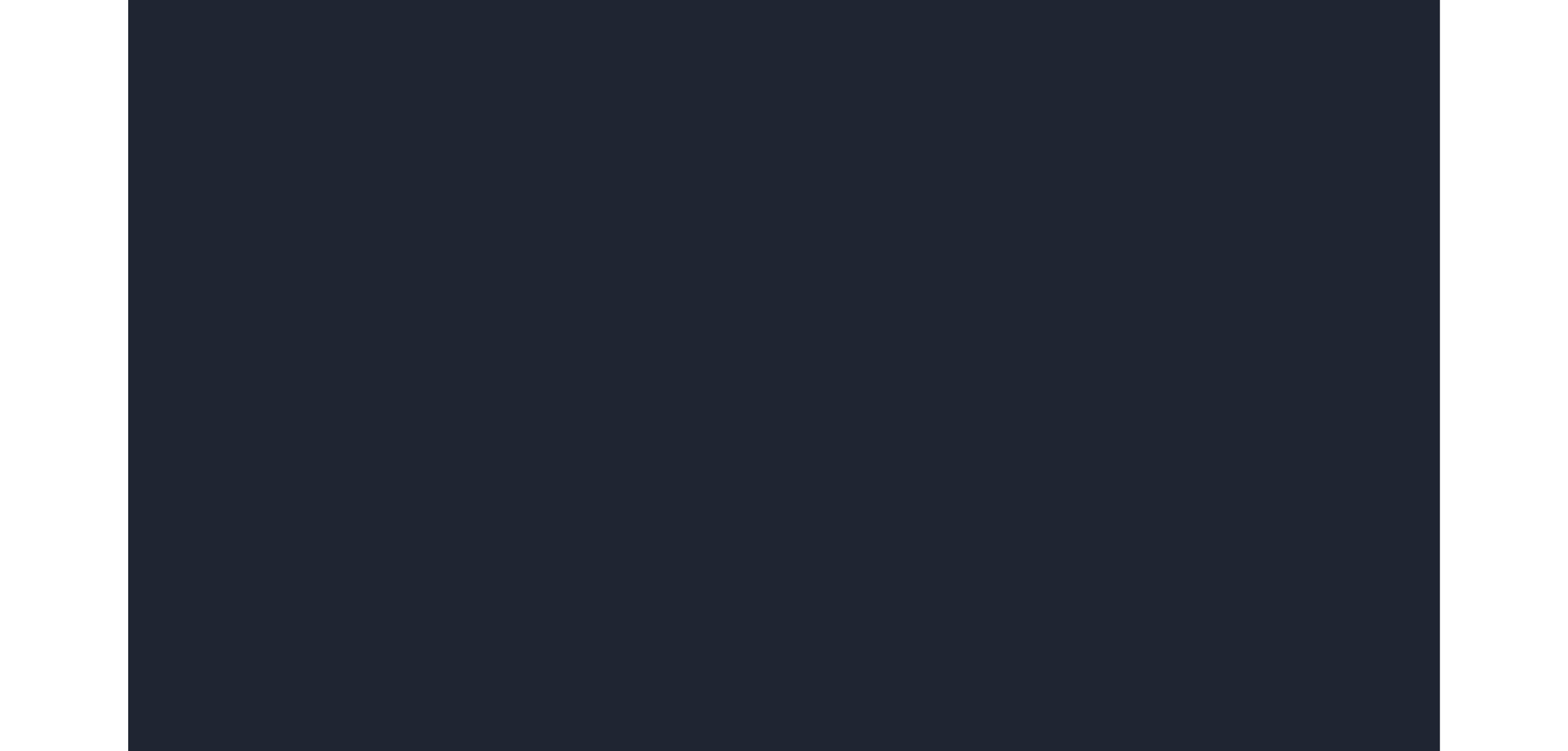 scroll, scrollTop: 0, scrollLeft: 0, axis: both 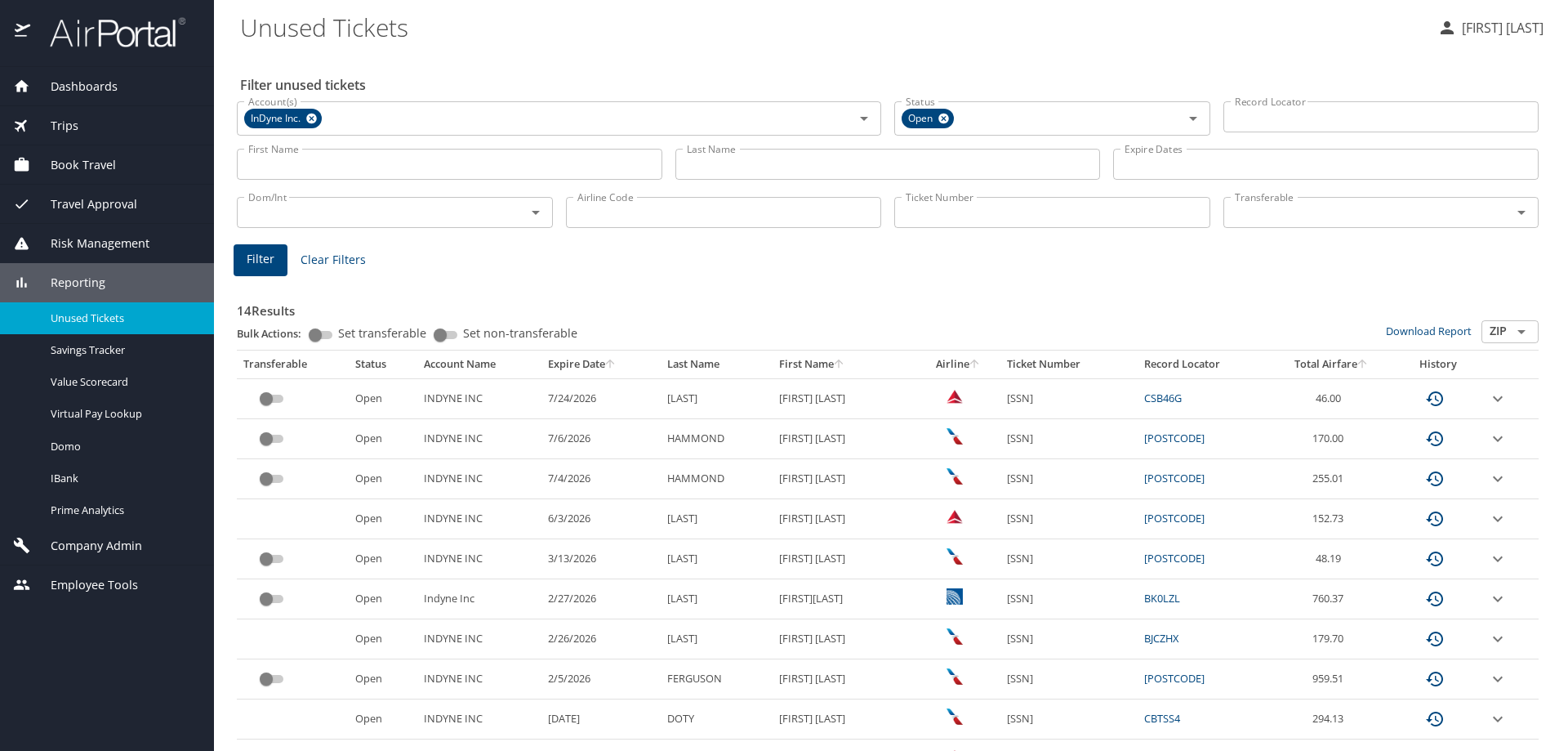 click on "Last Name" at bounding box center [888, 164] 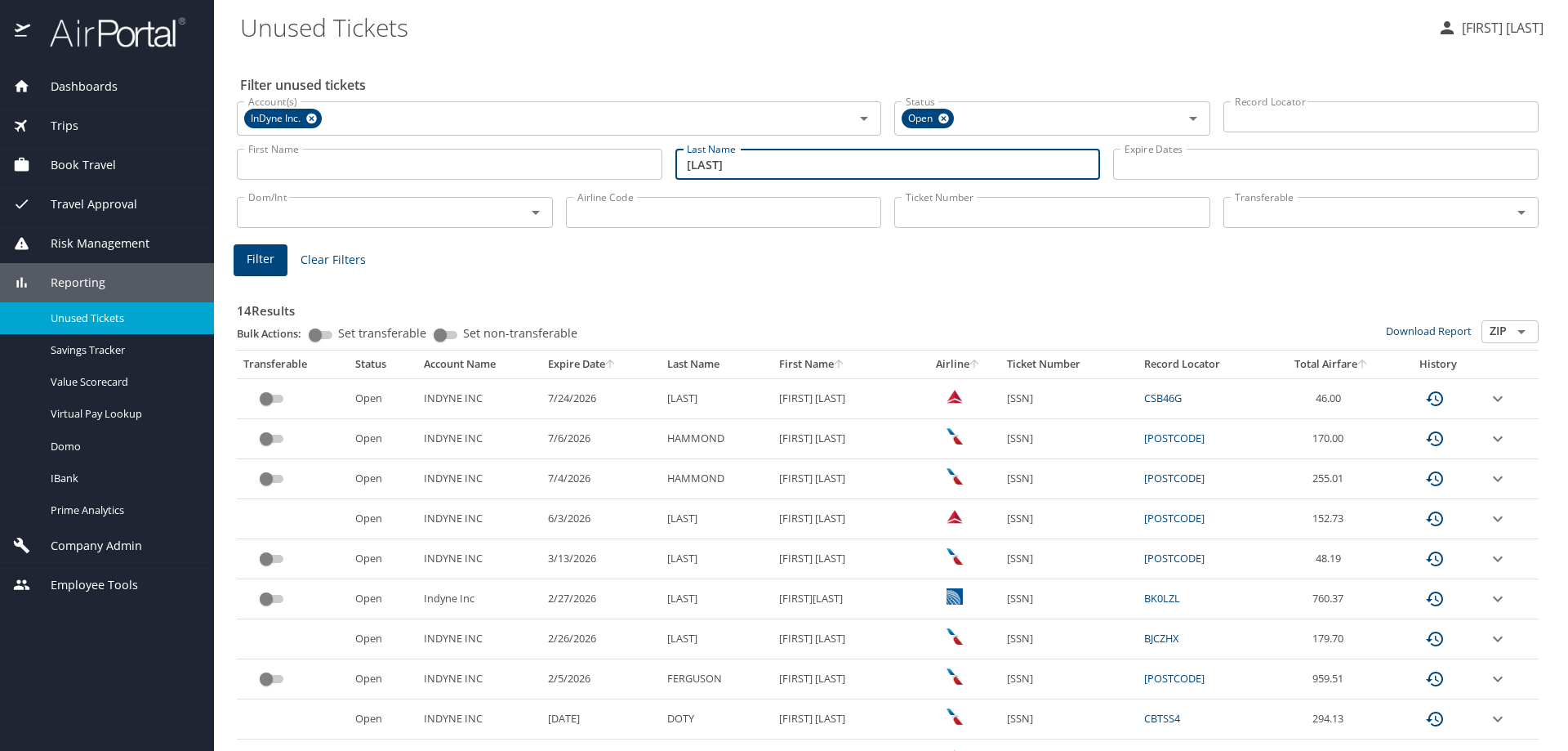 type on "adams" 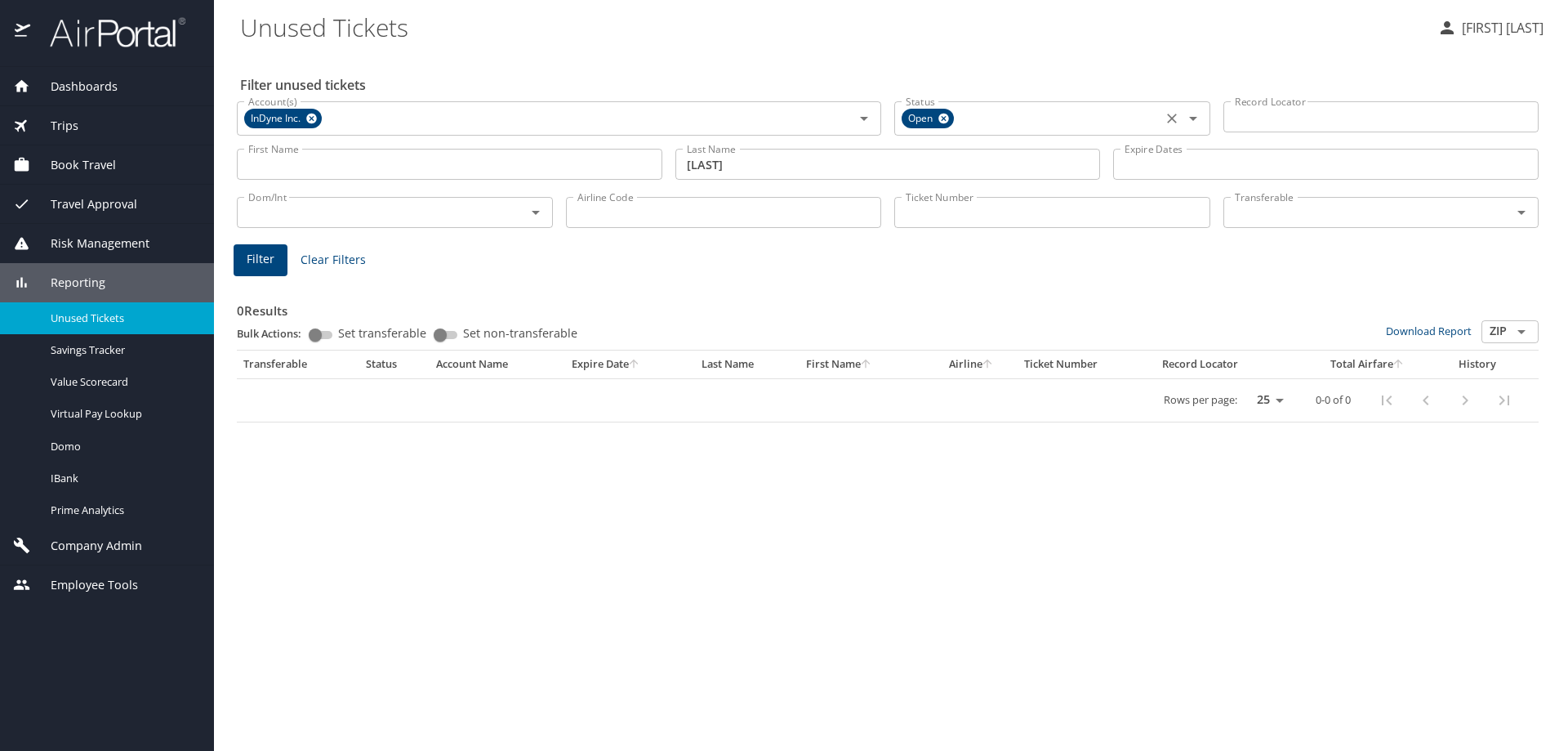 click 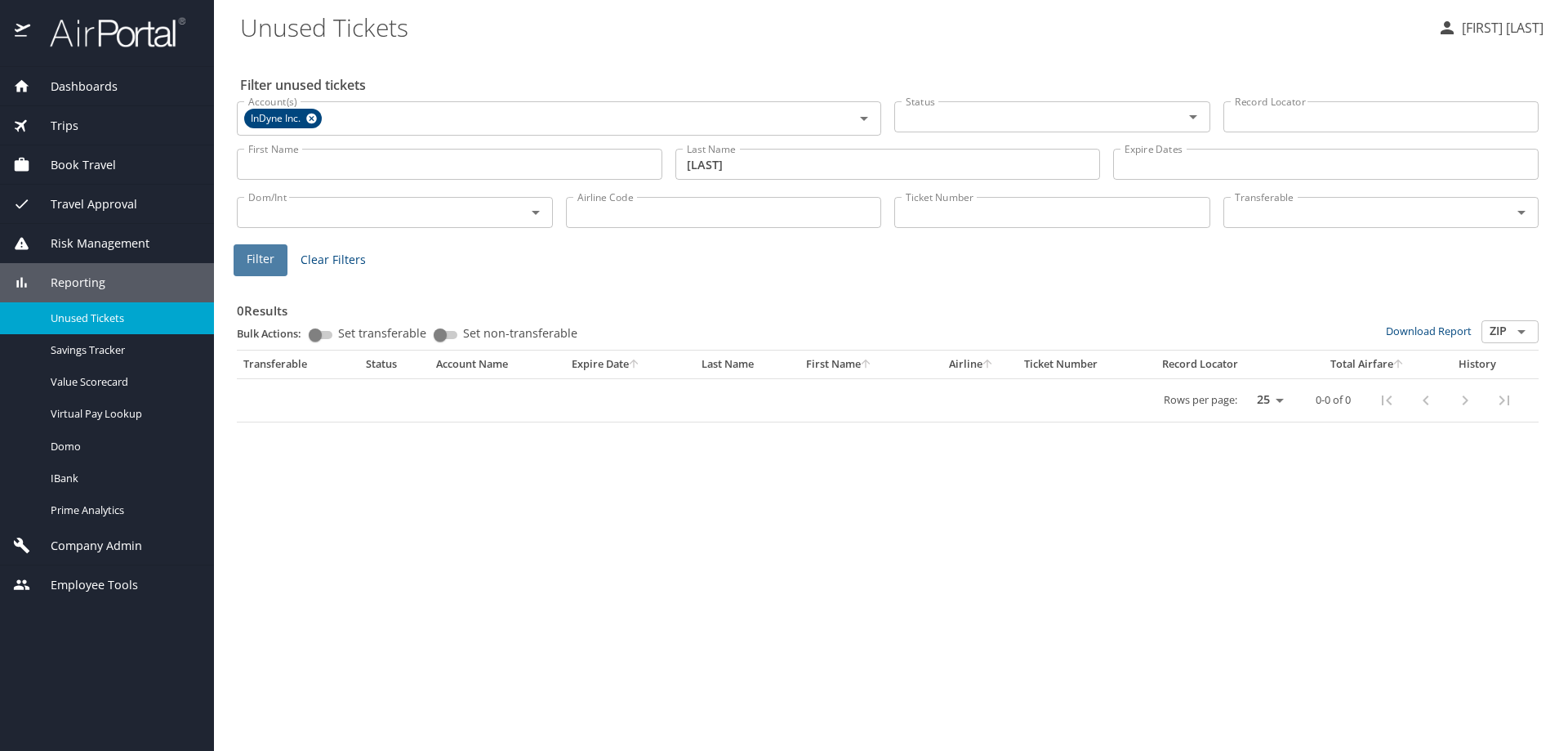 click on "Filter" at bounding box center (261, 259) 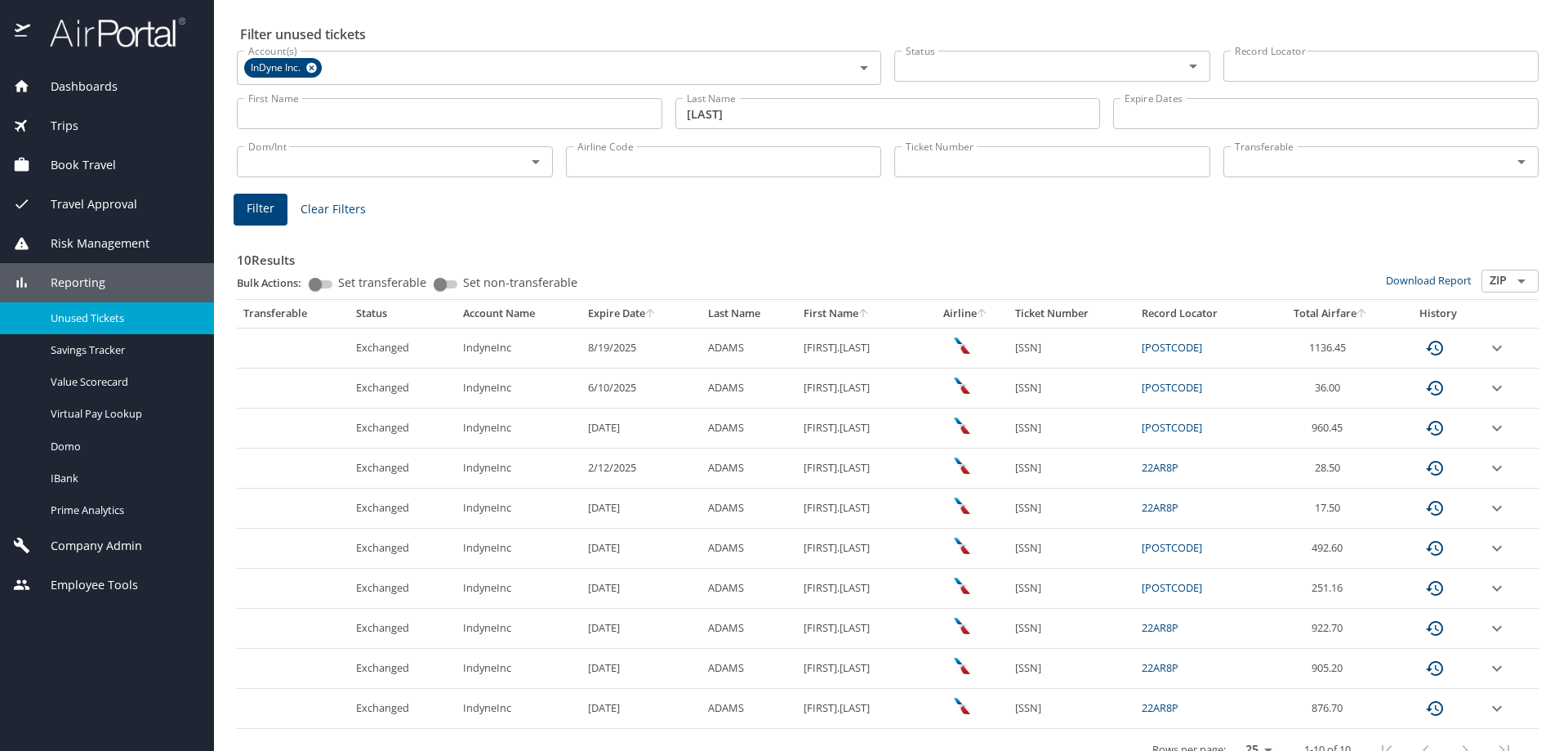 scroll, scrollTop: 78, scrollLeft: 0, axis: vertical 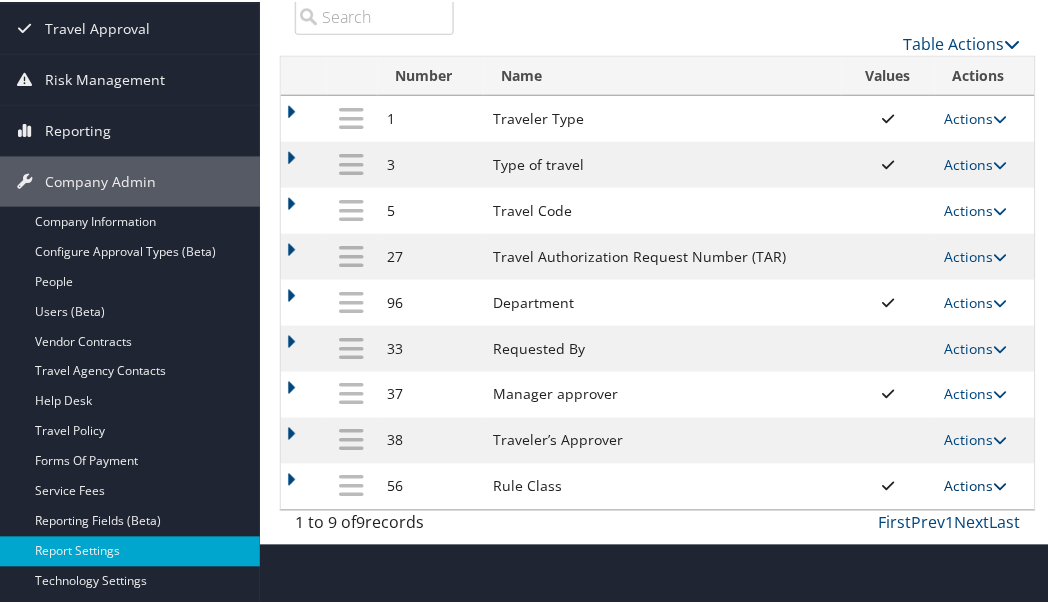 click on "Actions" at bounding box center (976, 484) 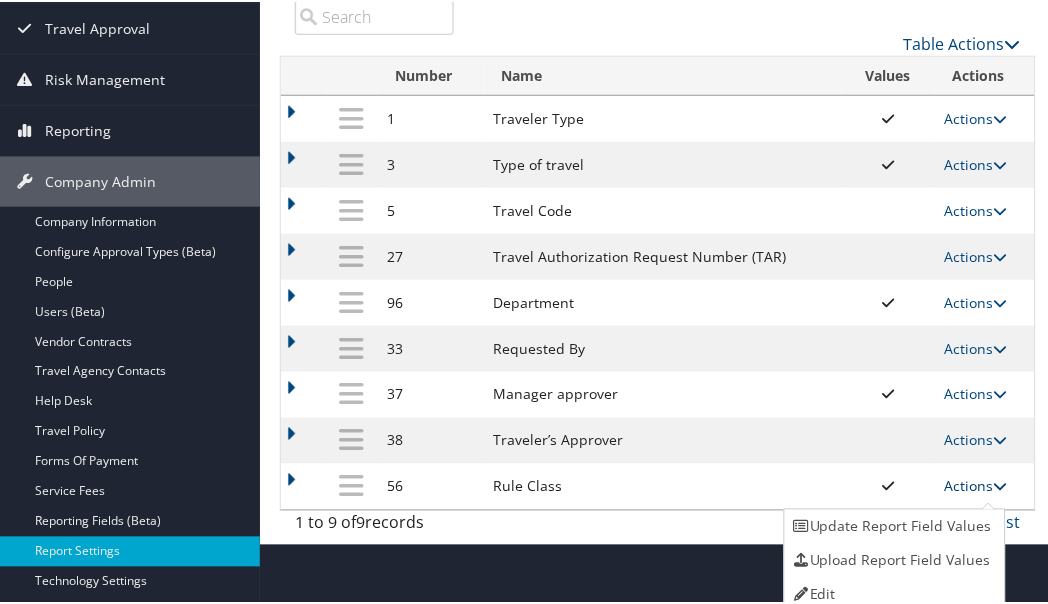 scroll, scrollTop: 263, scrollLeft: 0, axis: vertical 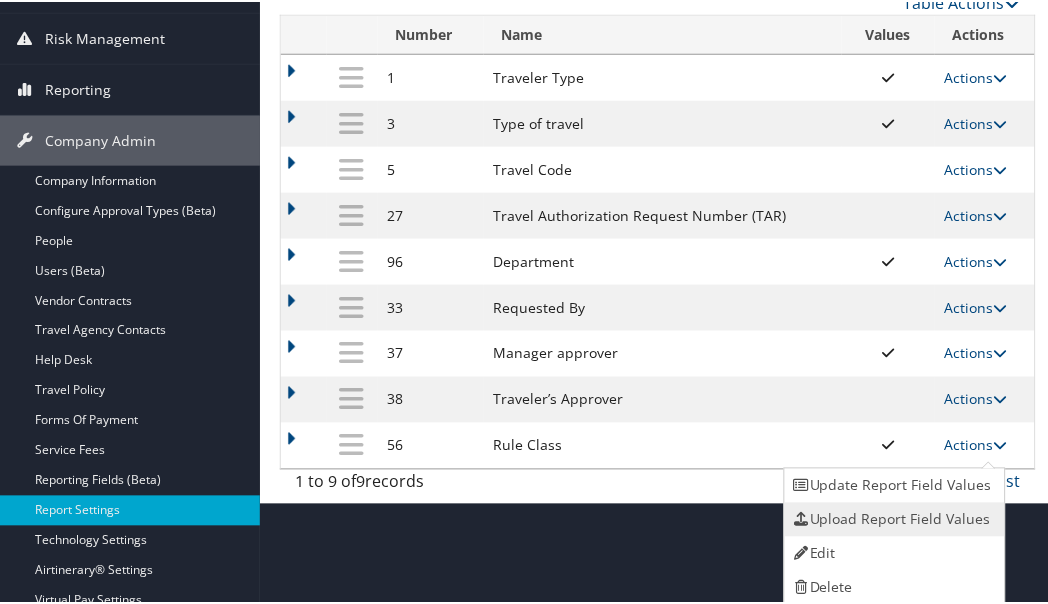 click on "Upload Report Field Values" at bounding box center (893, 518) 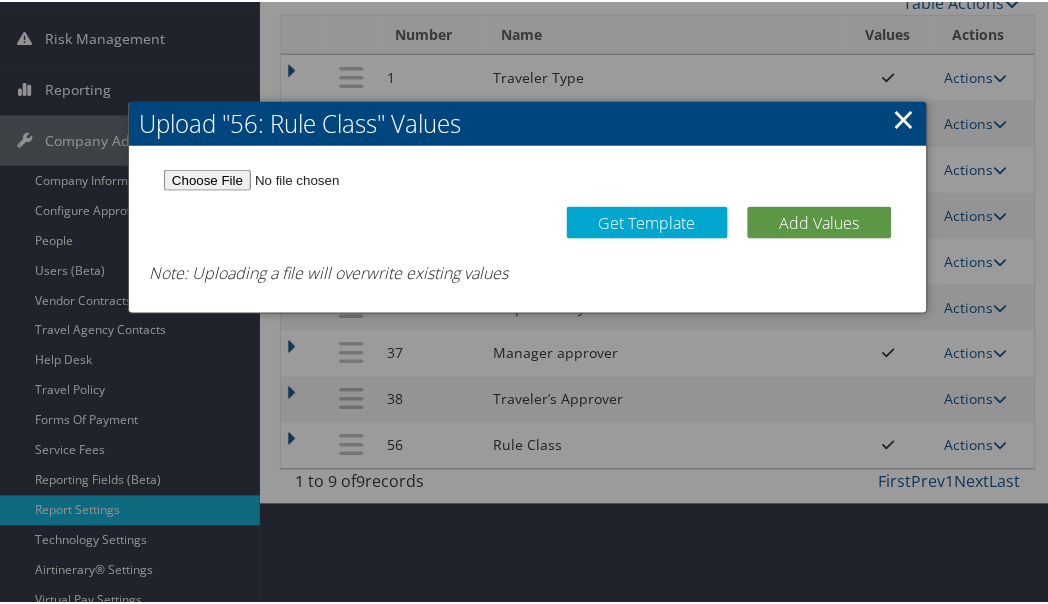 click on "×" at bounding box center (904, 117) 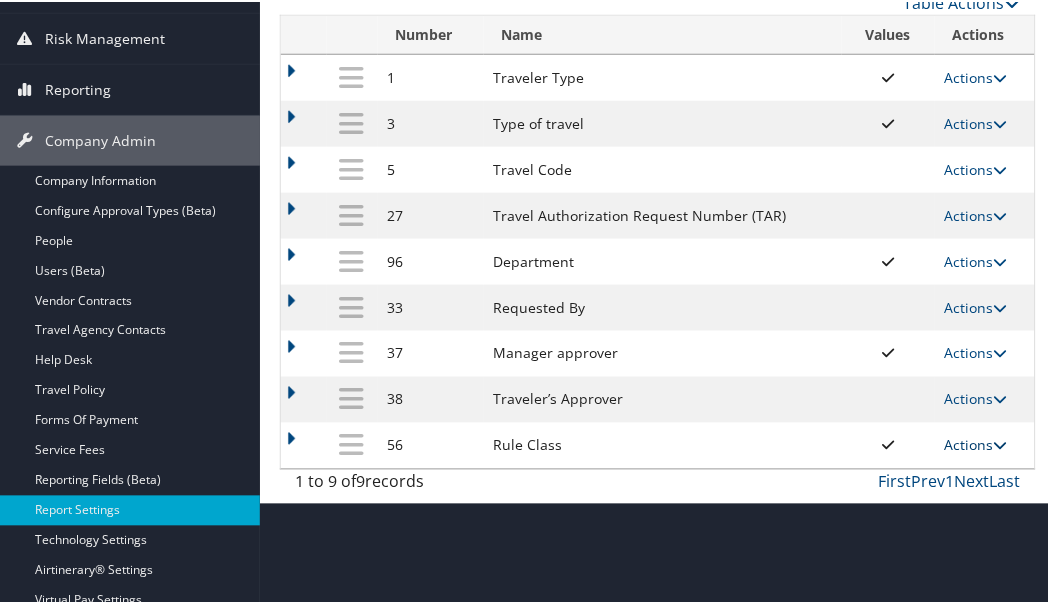 click on "Actions" at bounding box center (976, 443) 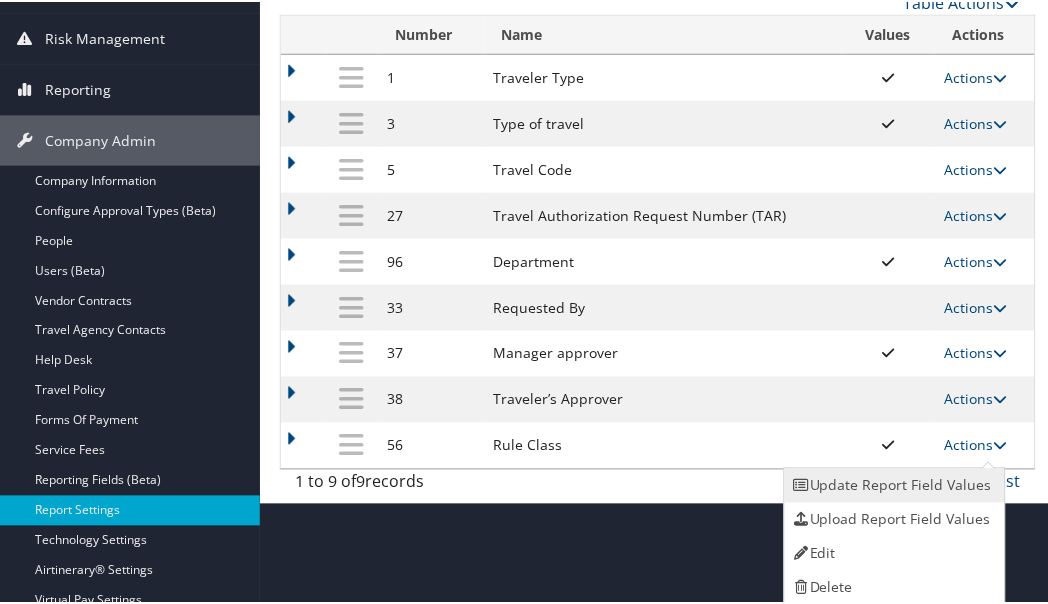 click on "Update Report Field Values" at bounding box center [893, 484] 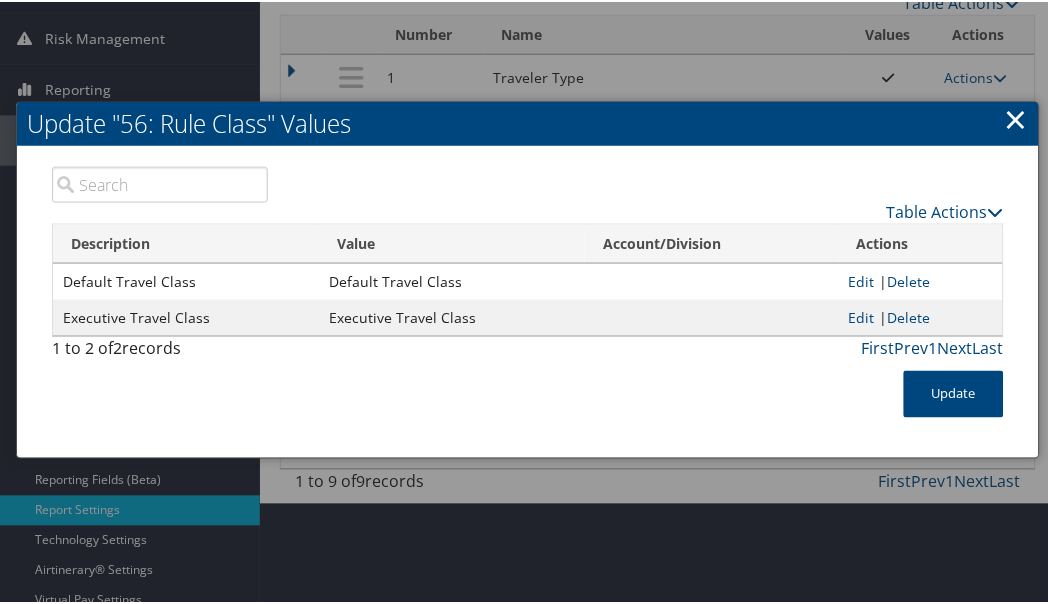 click on "×" at bounding box center [1016, 117] 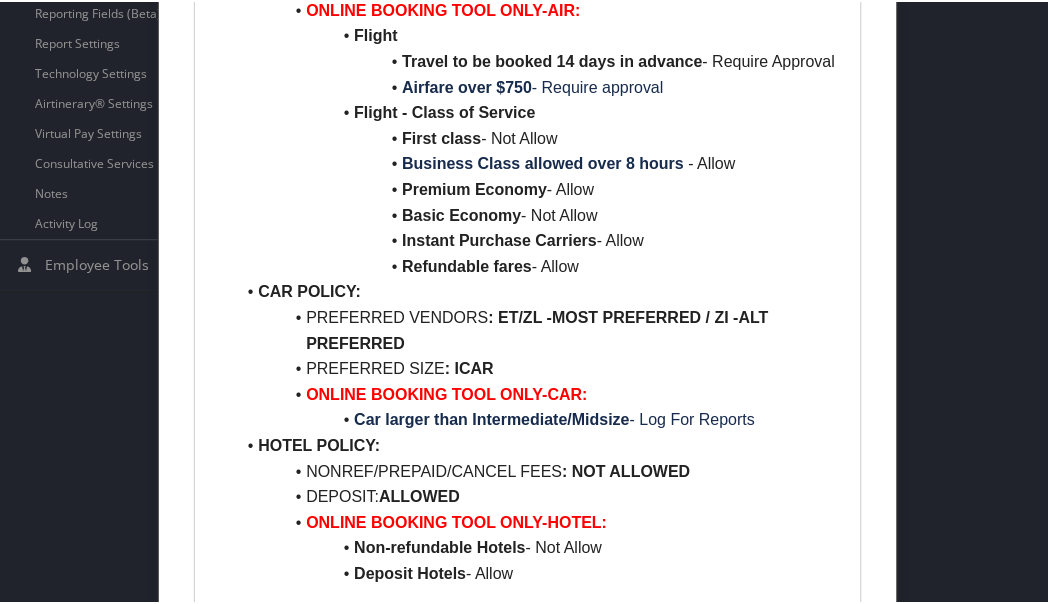 scroll, scrollTop: 1000, scrollLeft: 0, axis: vertical 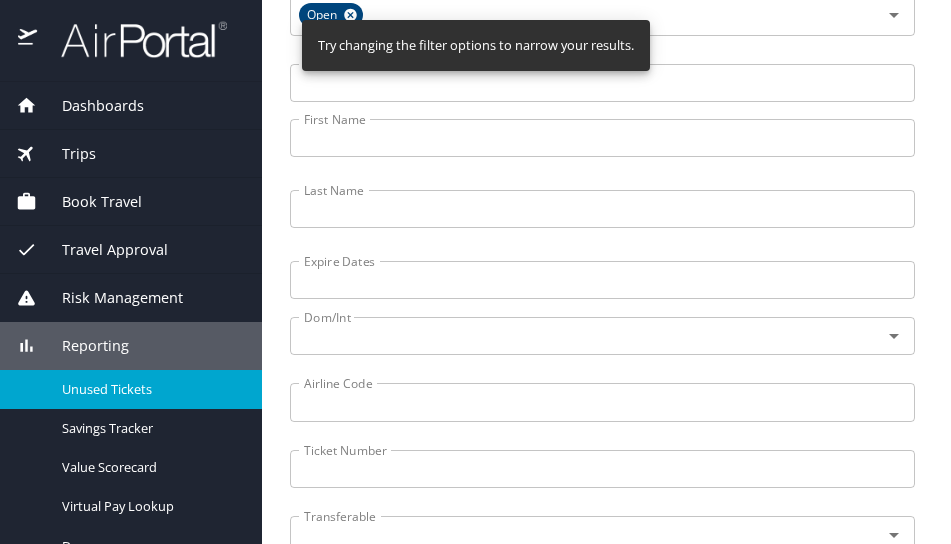 click on "Last Name" at bounding box center [602, 209] 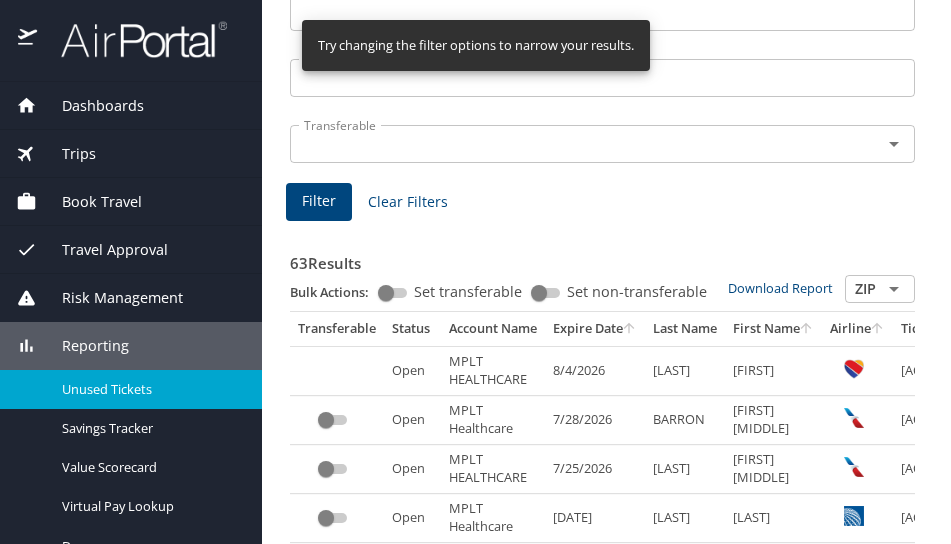scroll, scrollTop: 600, scrollLeft: 0, axis: vertical 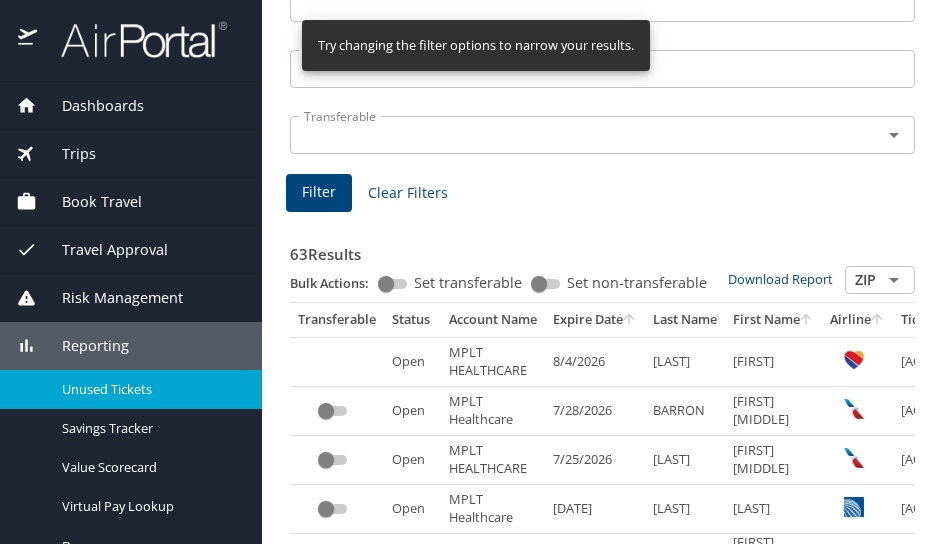 type on "[LAST]" 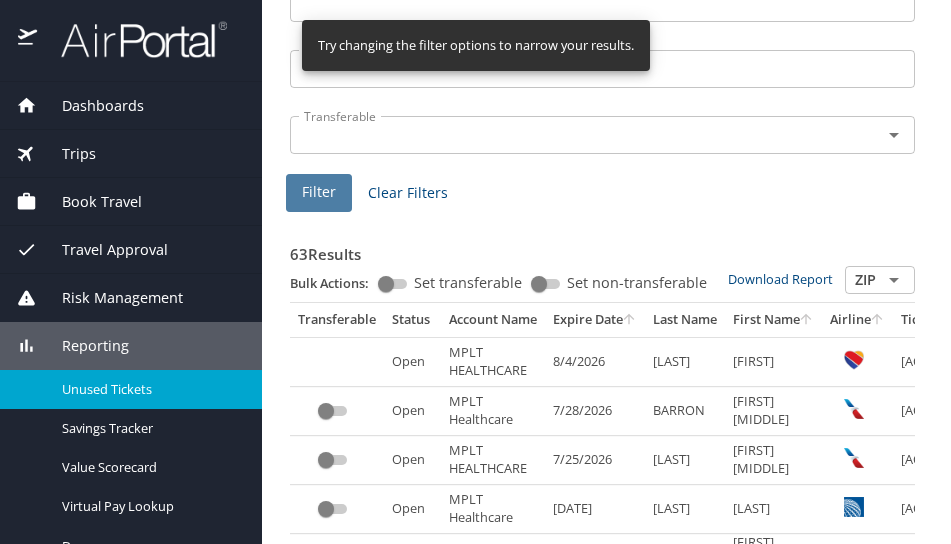 click on "Filter" at bounding box center (319, 192) 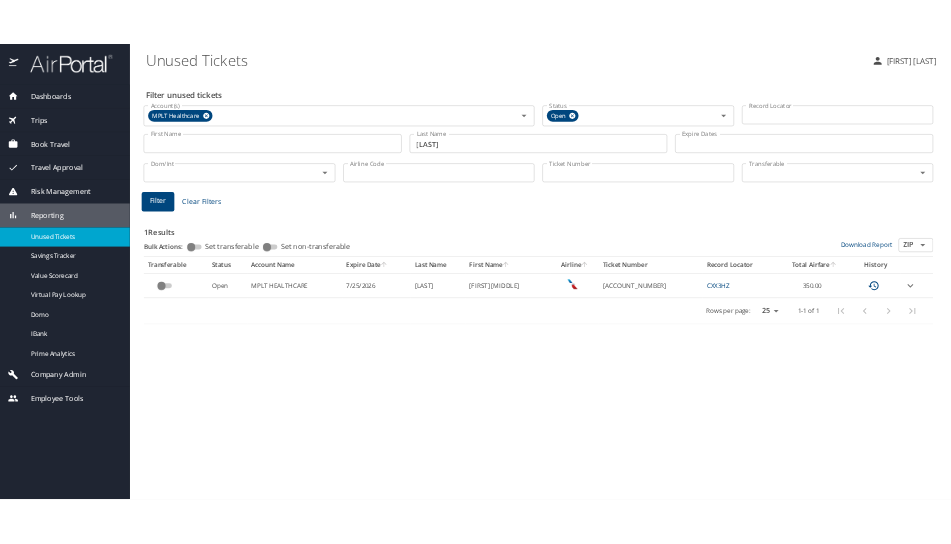 scroll, scrollTop: 0, scrollLeft: 0, axis: both 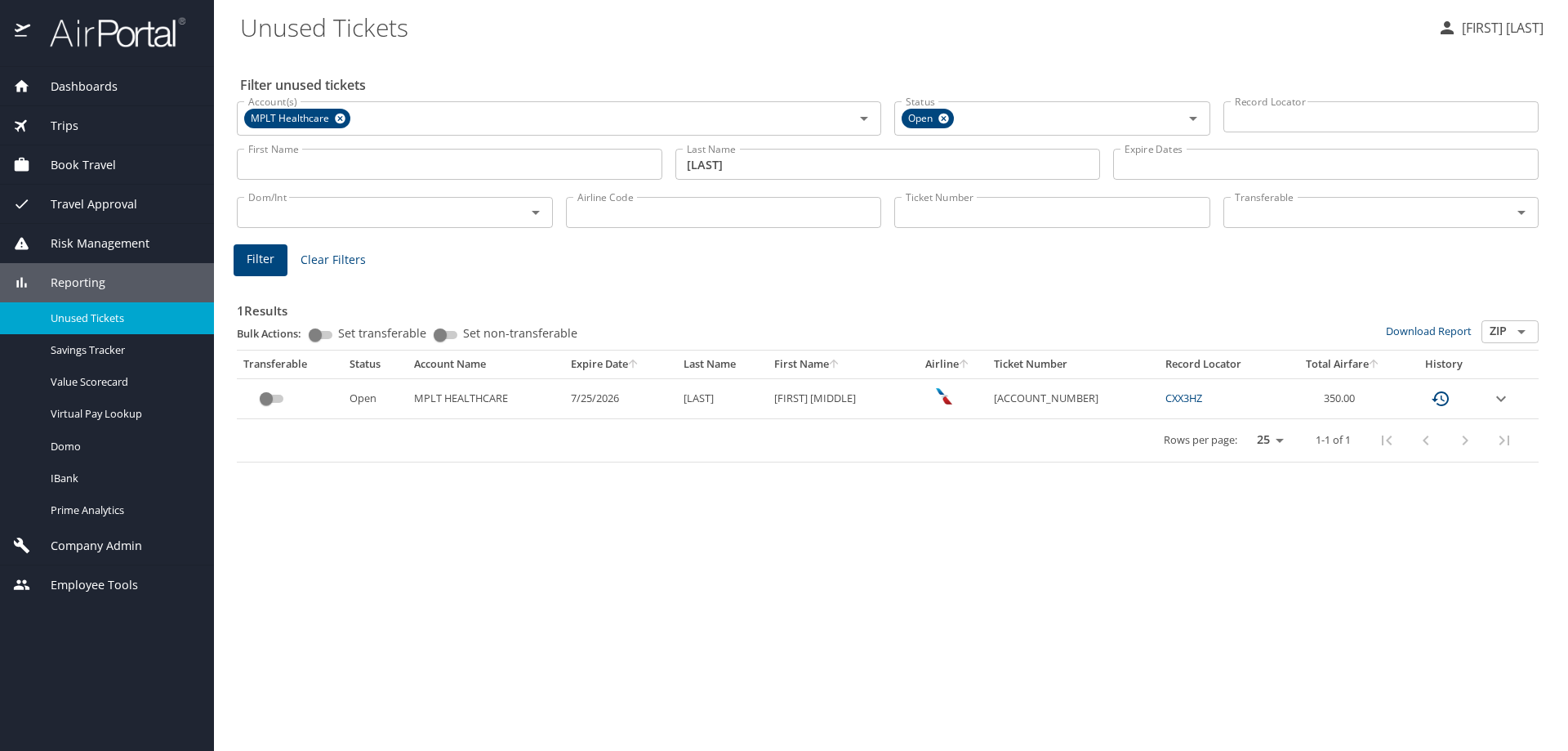 click on "1  Results Bulk Actions: Set transferable Set non-transferable Download Report ZIP ​ Transferable Status Account Name Expire Date  Last Name  First Name  Airline  Ticket Number Record Locator Total Airfare  History Open MPLT HEALTHCARE [DATE] [LAST] [FIRST] [MIDDLE] [TICKET] [LOCATOR] [PRICE] Rows per page: 25 50 100 1-1 of 1" at bounding box center [888, 368] 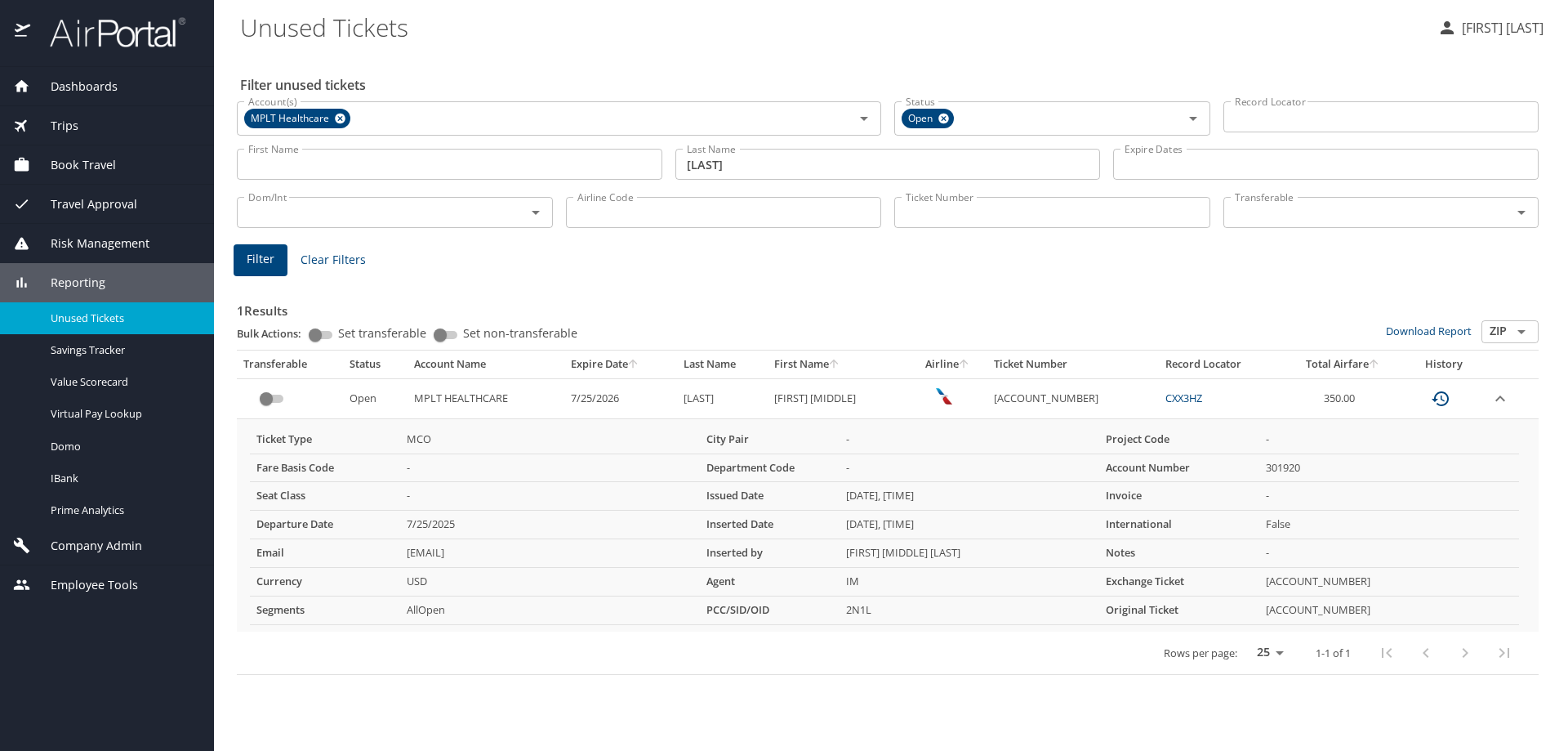 click on "[ACCOUNT_NUMBER]" at bounding box center (1389, 582) 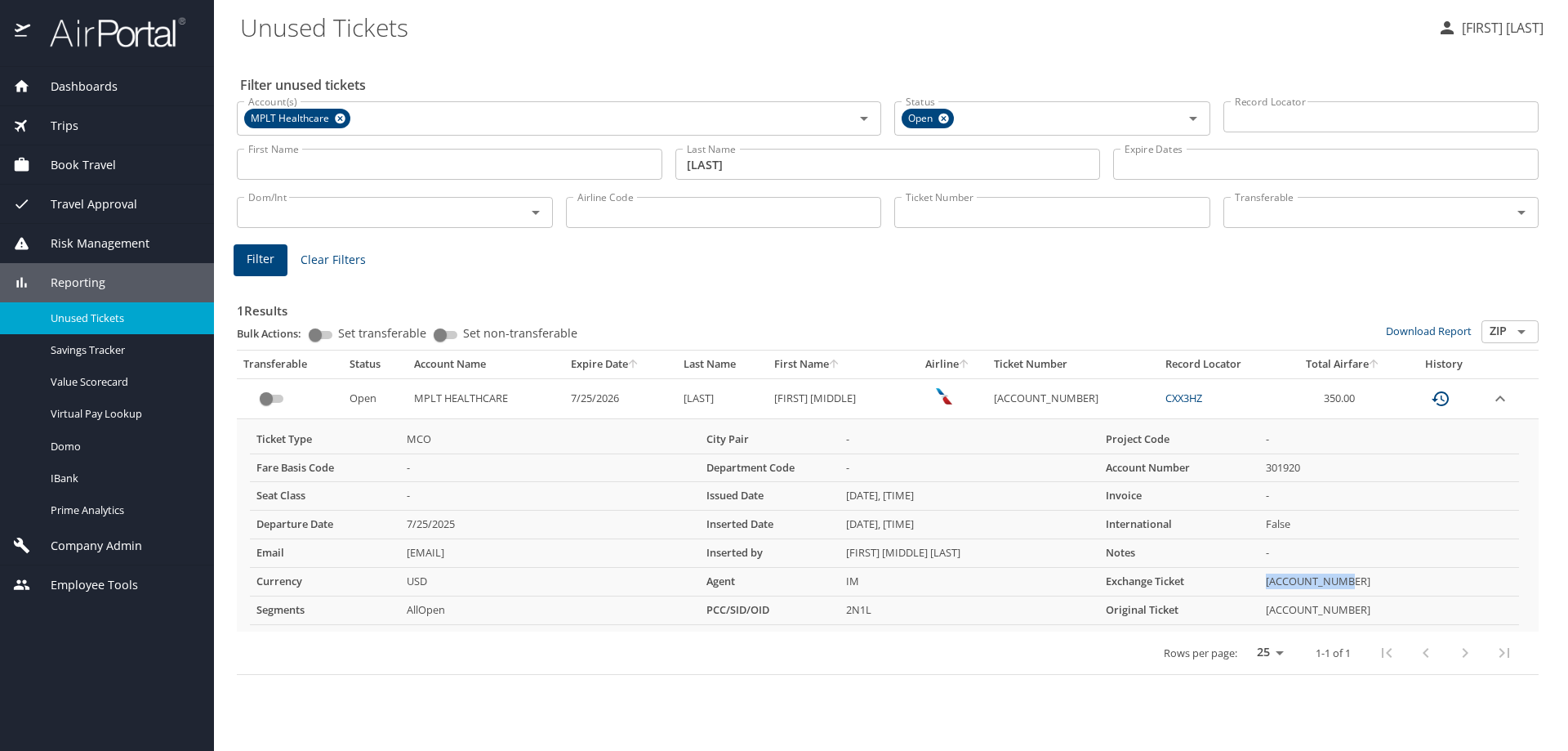 click on "[ACCOUNT_NUMBER]" at bounding box center [1389, 582] 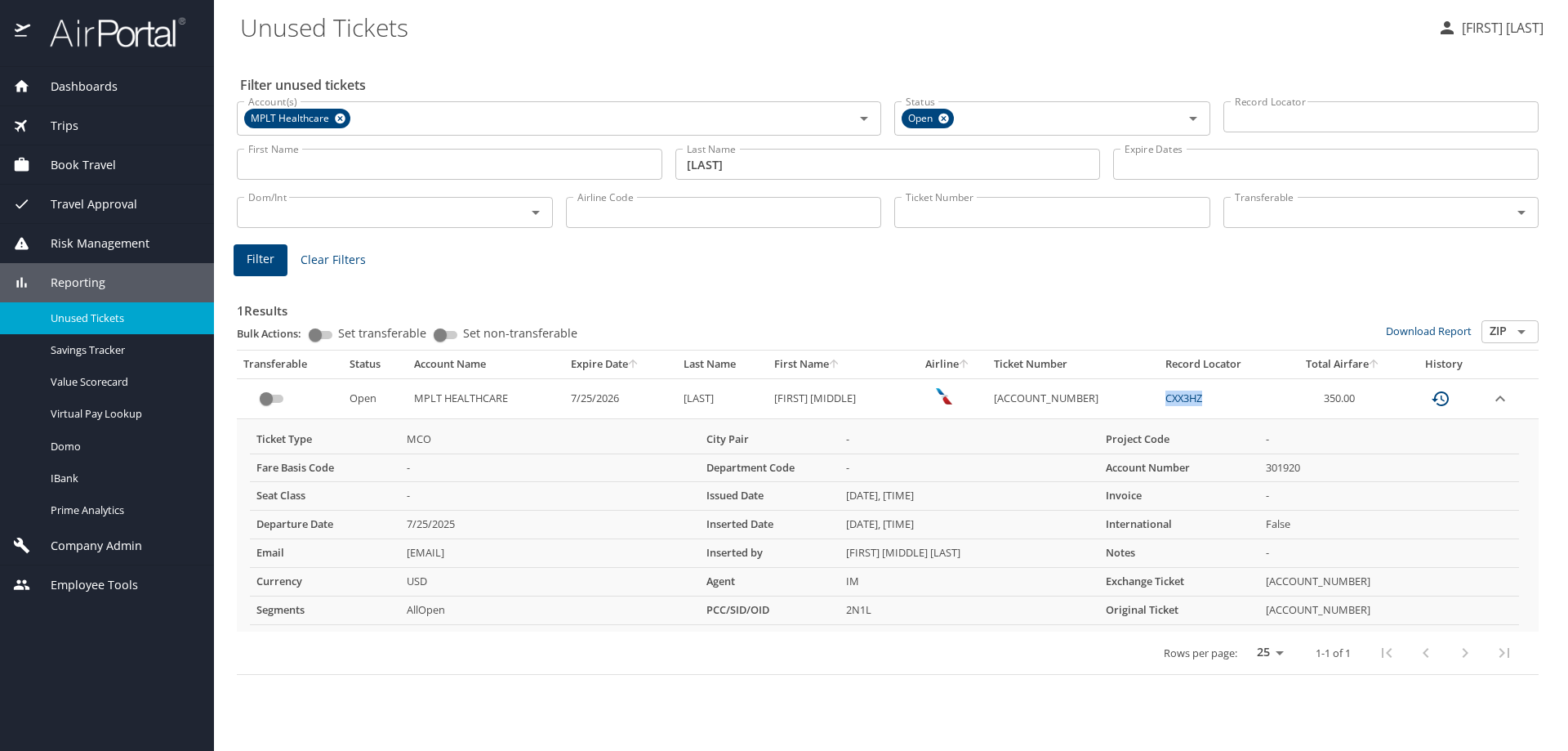 drag, startPoint x: 1196, startPoint y: 393, endPoint x: 1150, endPoint y: 394, distance: 46.01087 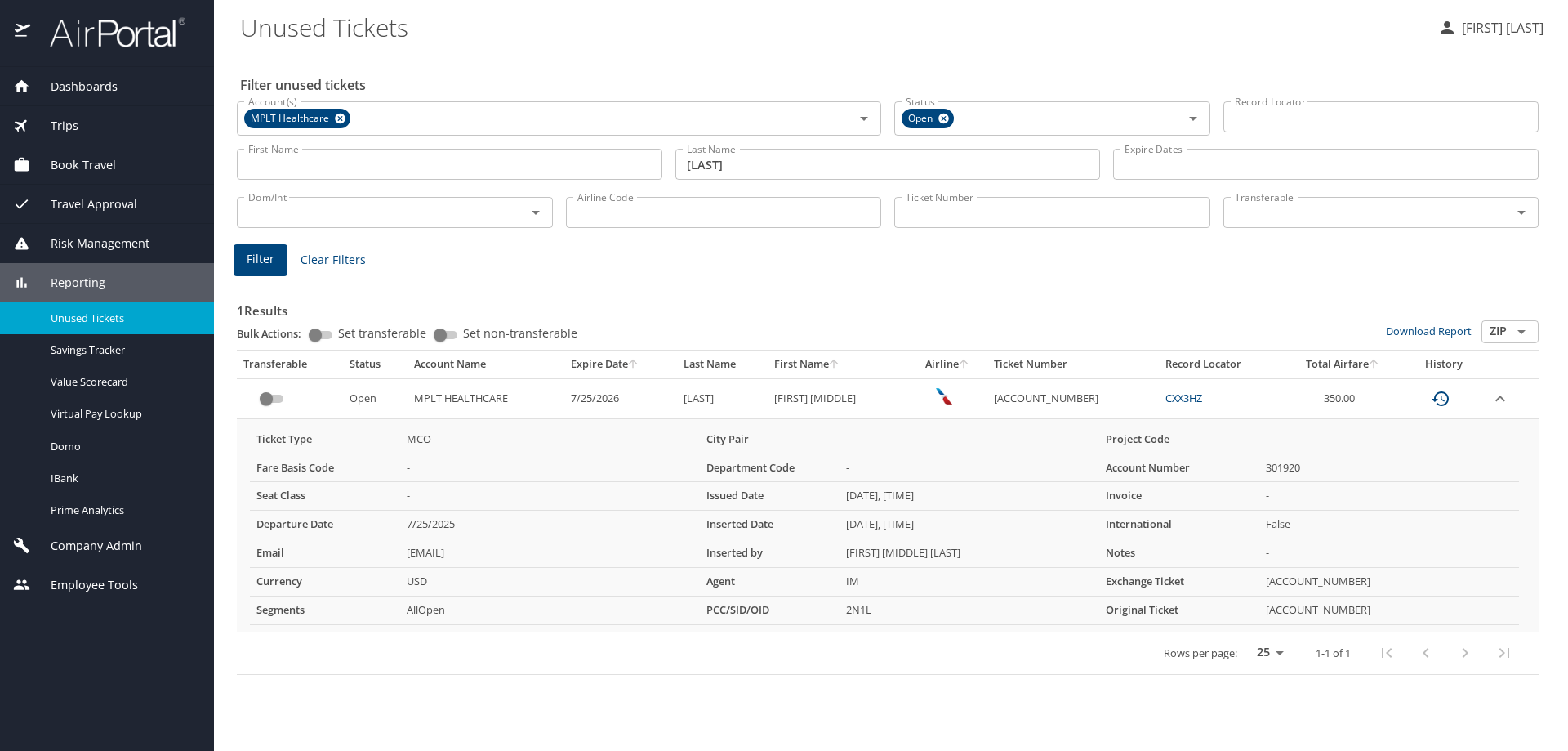 click on "1  Results" at bounding box center [888, 306] 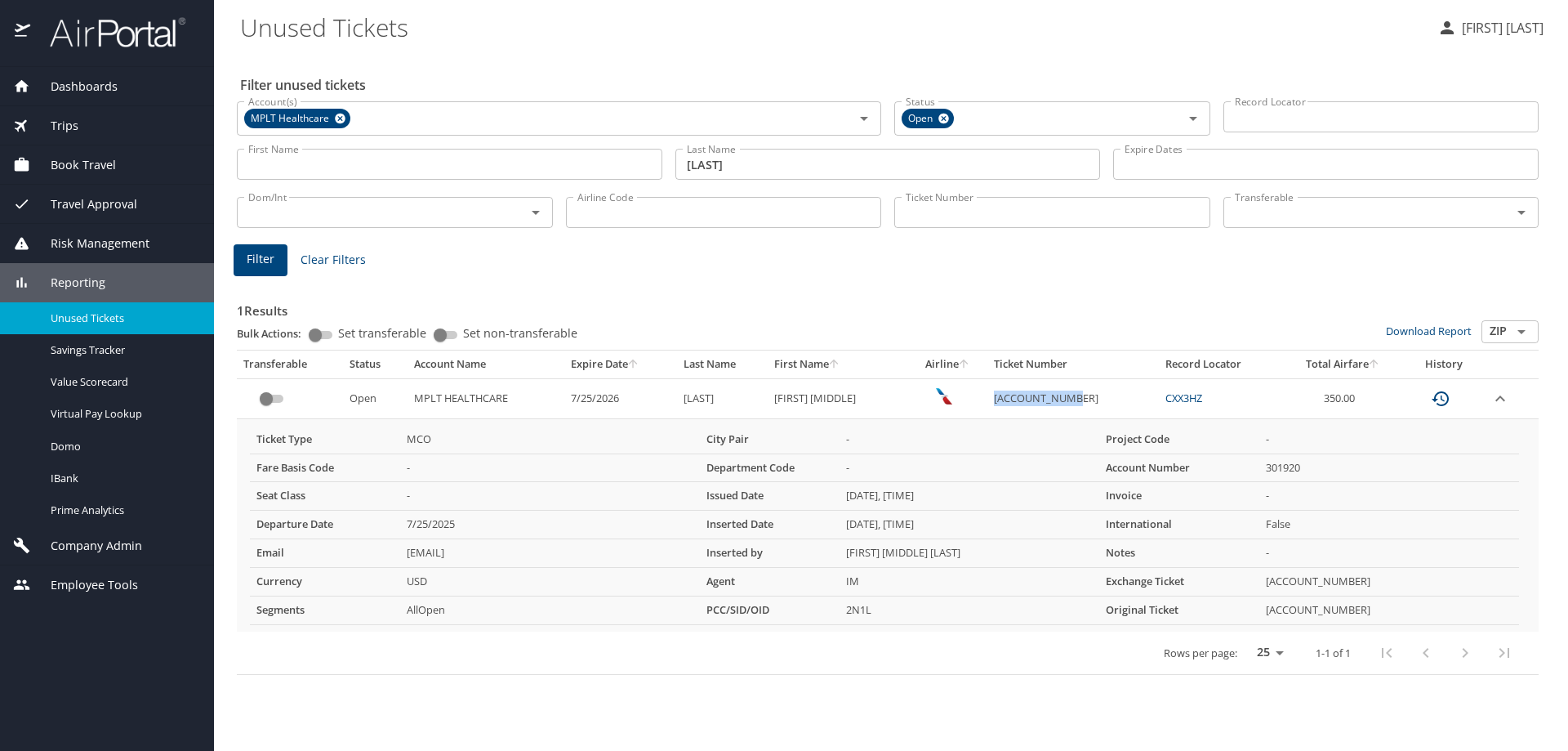 click on "[ACCOUNT_NUMBER]" at bounding box center (1073, 398) 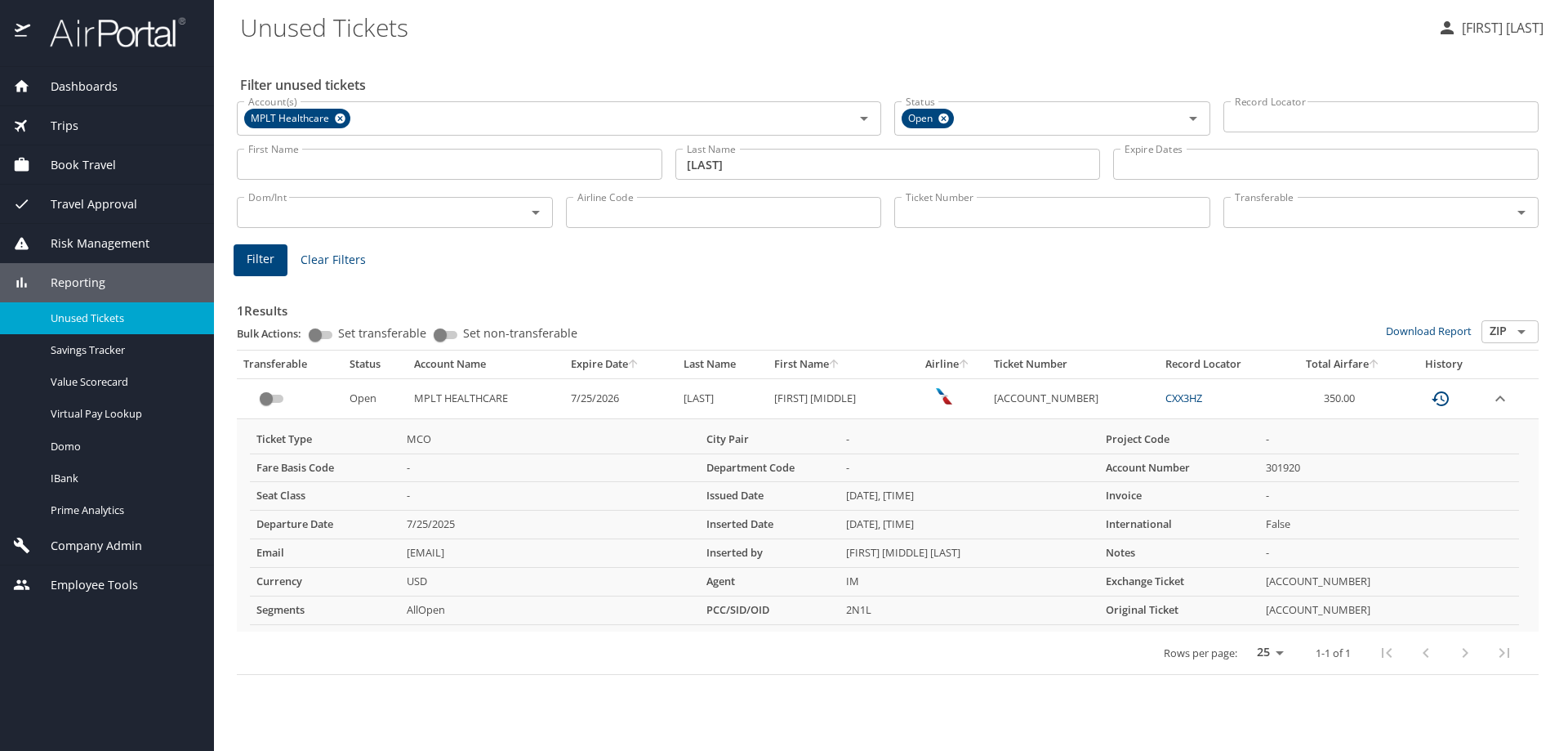 click on "[ACCOUNT_NUMBER]" at bounding box center (1389, 582) 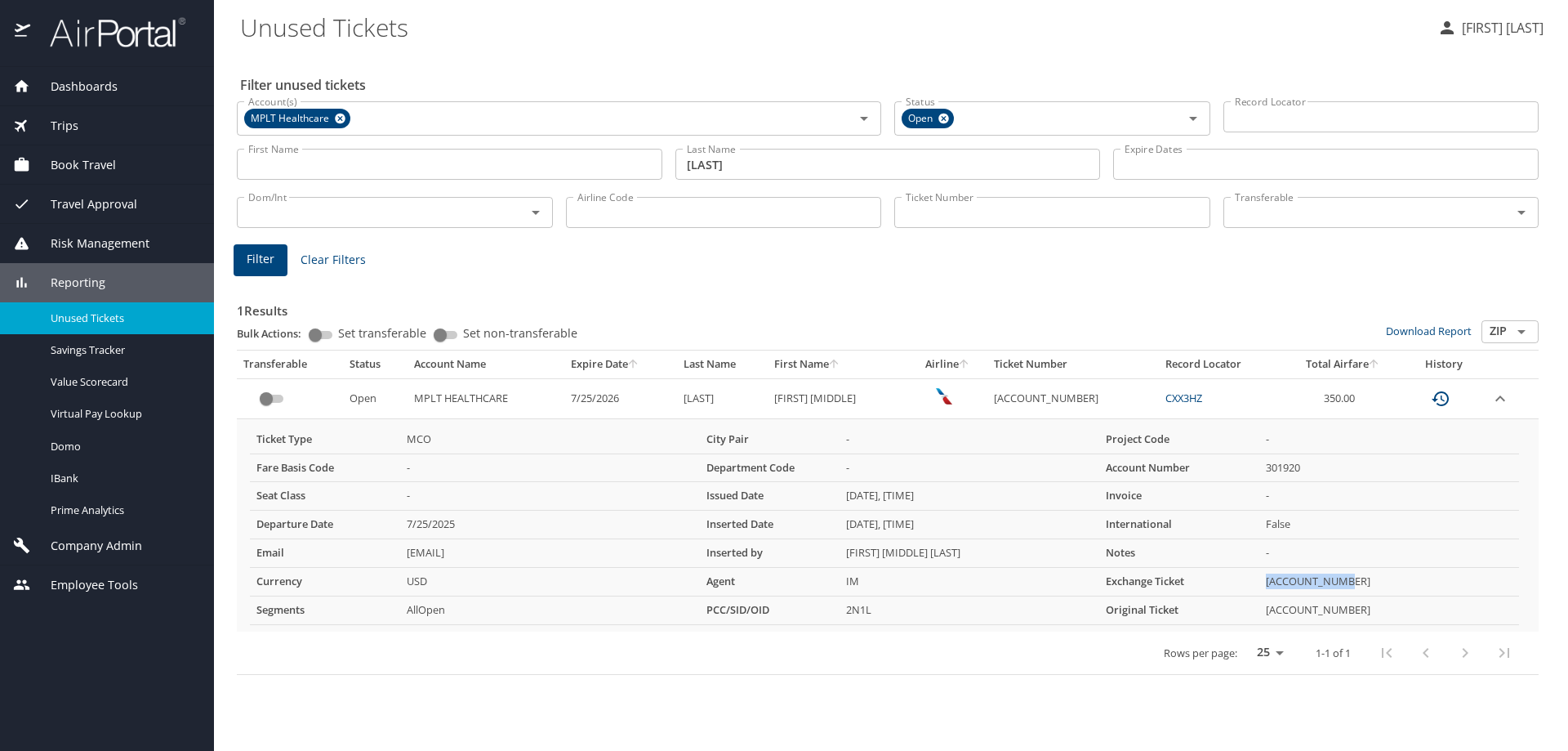 click on "[ACCOUNT_NUMBER]" at bounding box center (1389, 582) 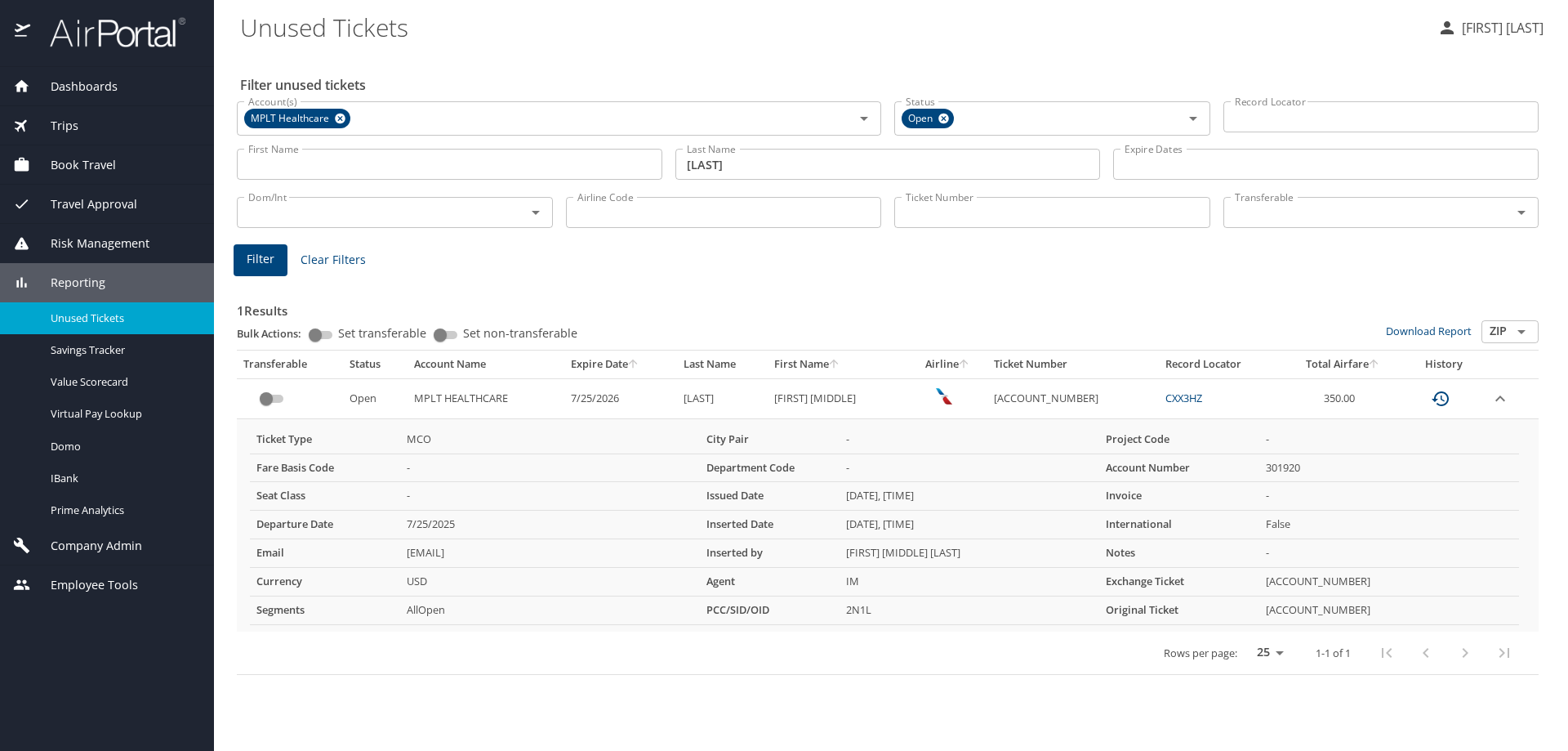 click on "[ACCOUNT_NUMBER]" at bounding box center [1073, 398] 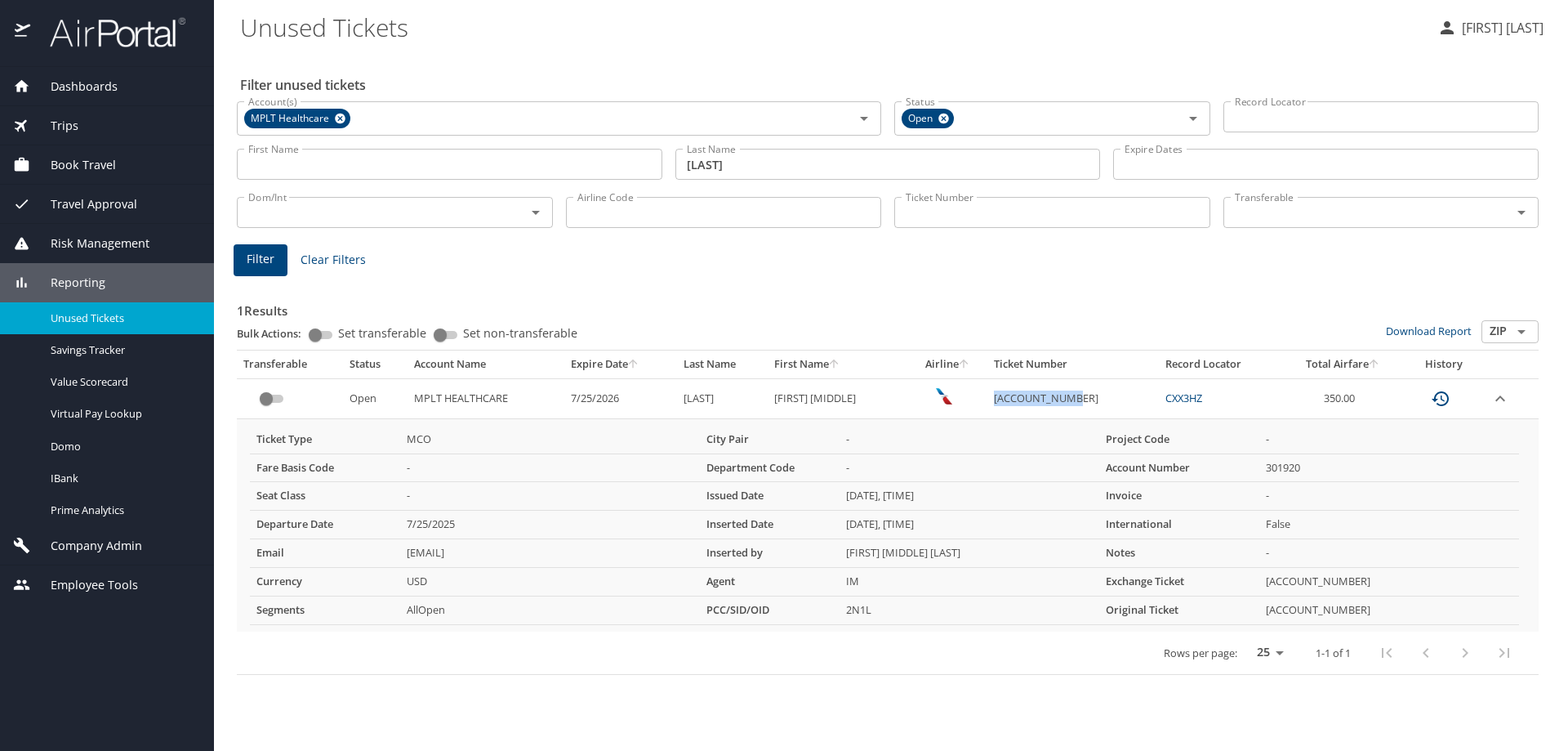 click on "[ACCOUNT_NUMBER]" at bounding box center [1073, 398] 